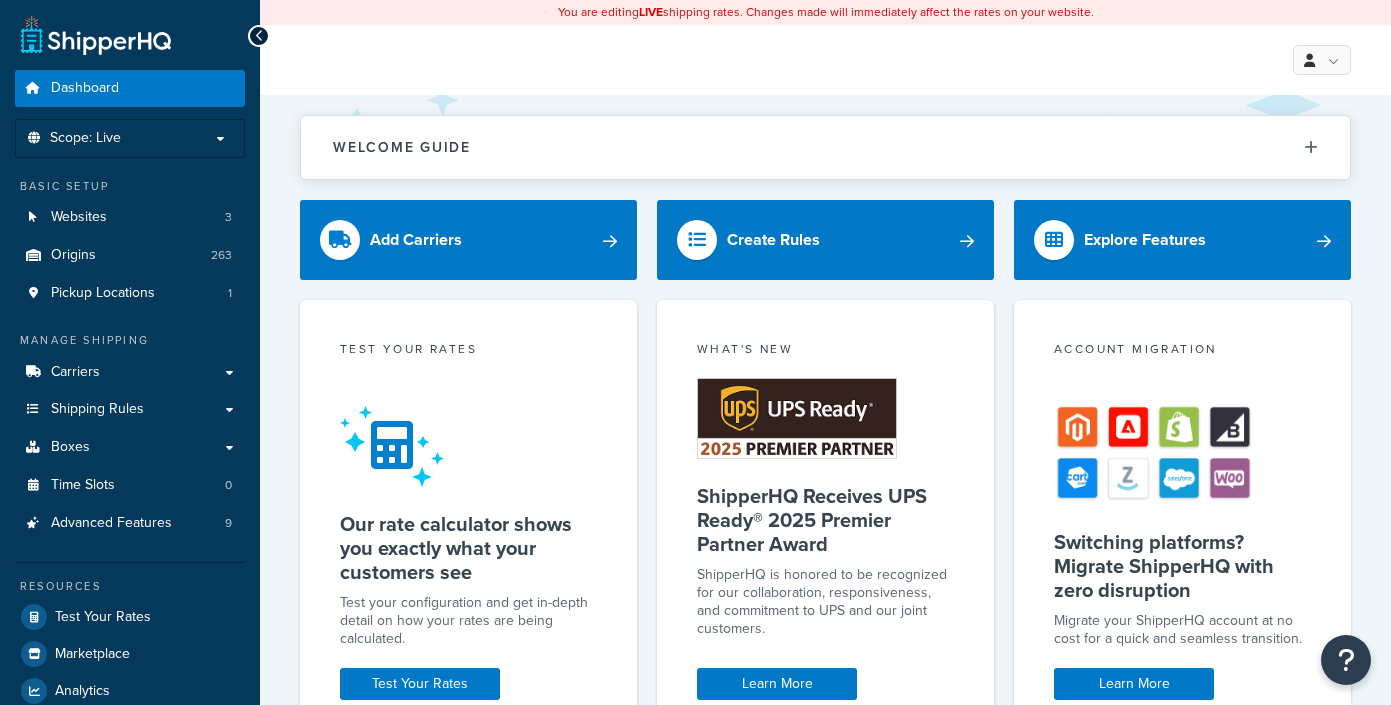 scroll, scrollTop: 0, scrollLeft: 0, axis: both 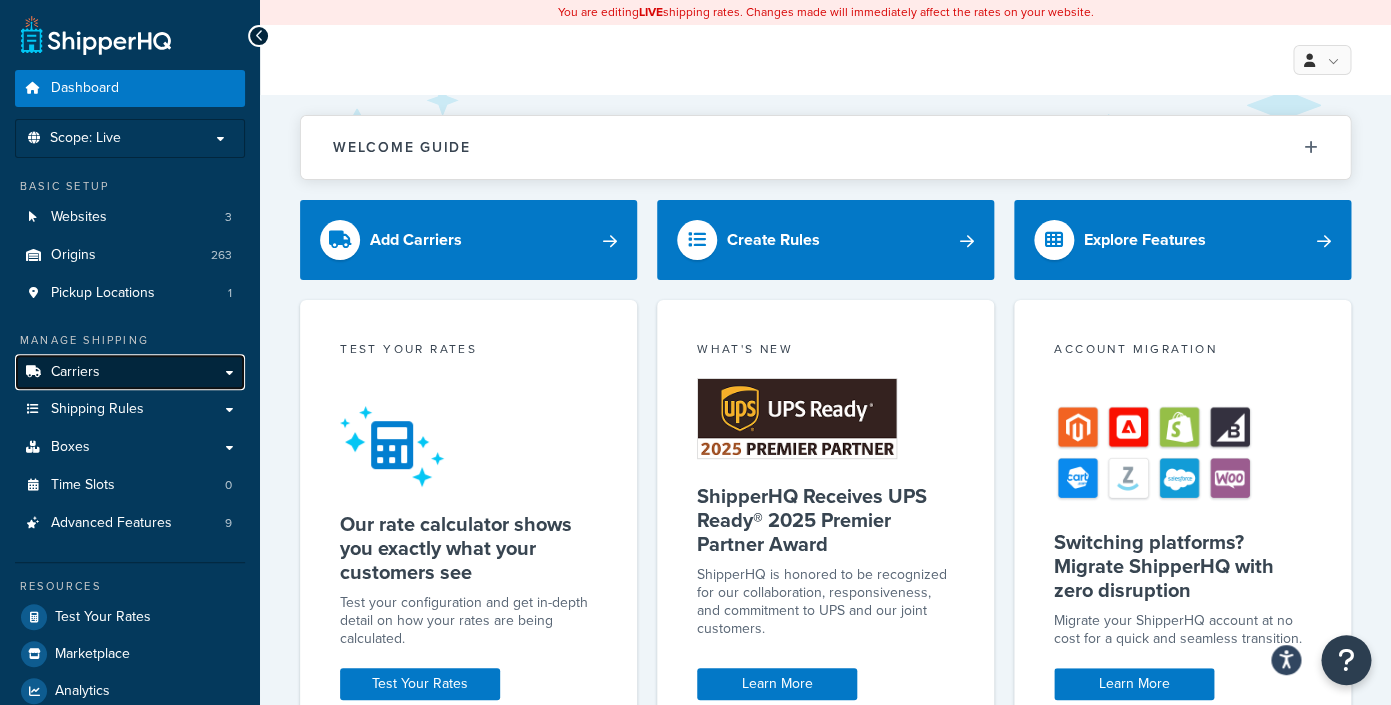 click on "Carriers" at bounding box center [130, 372] 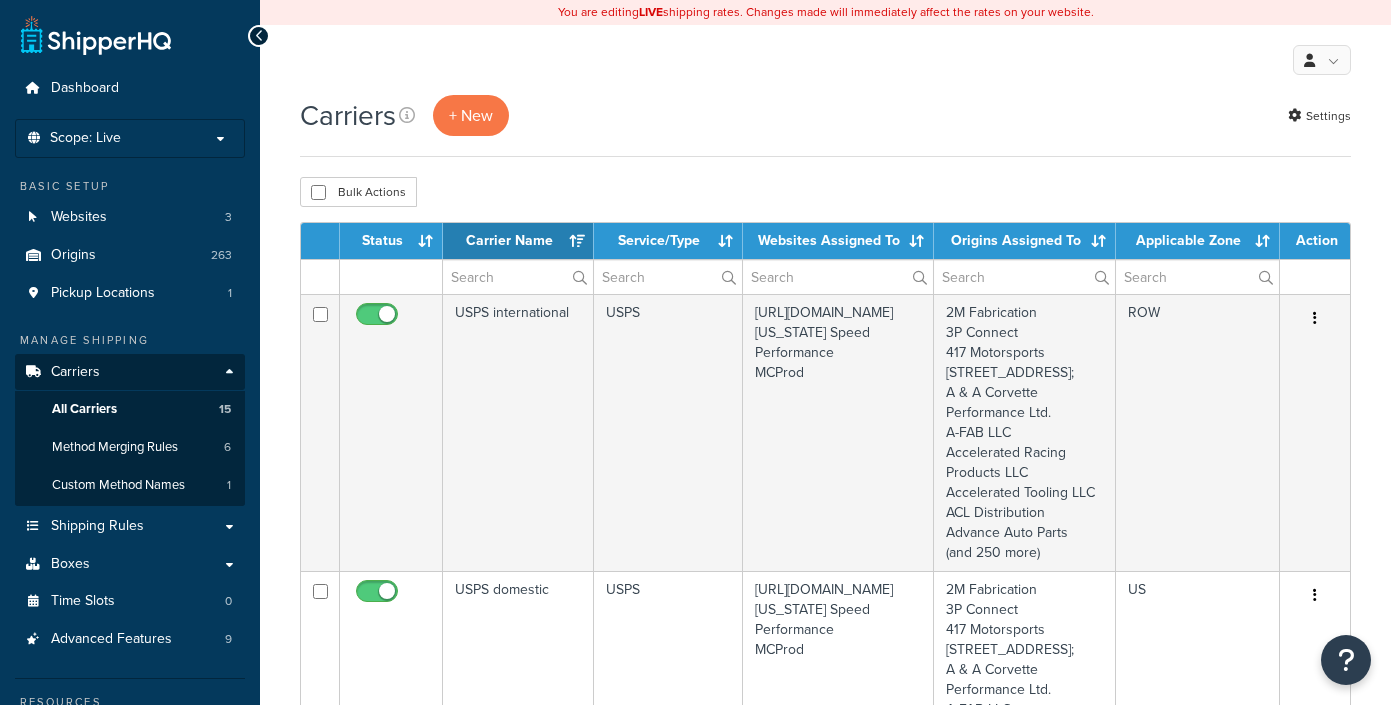select on "15" 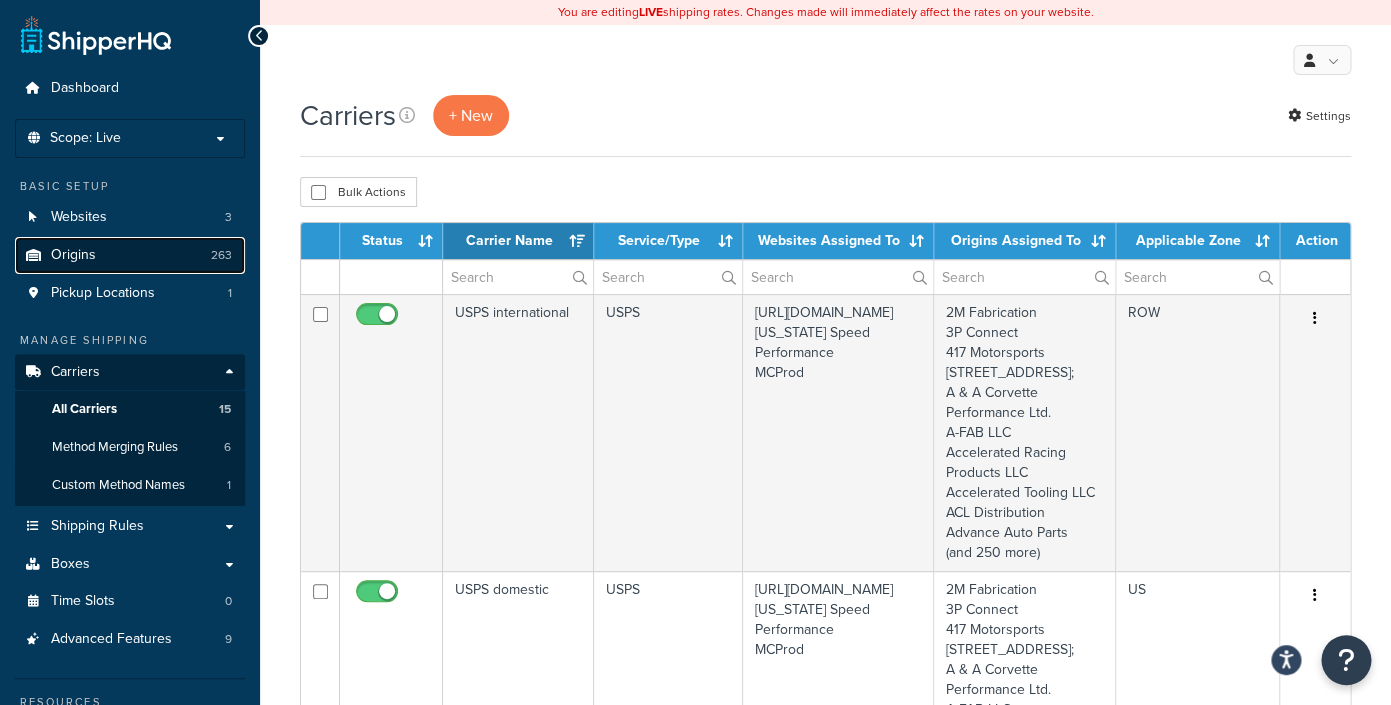 click on "Origins
263" at bounding box center [130, 255] 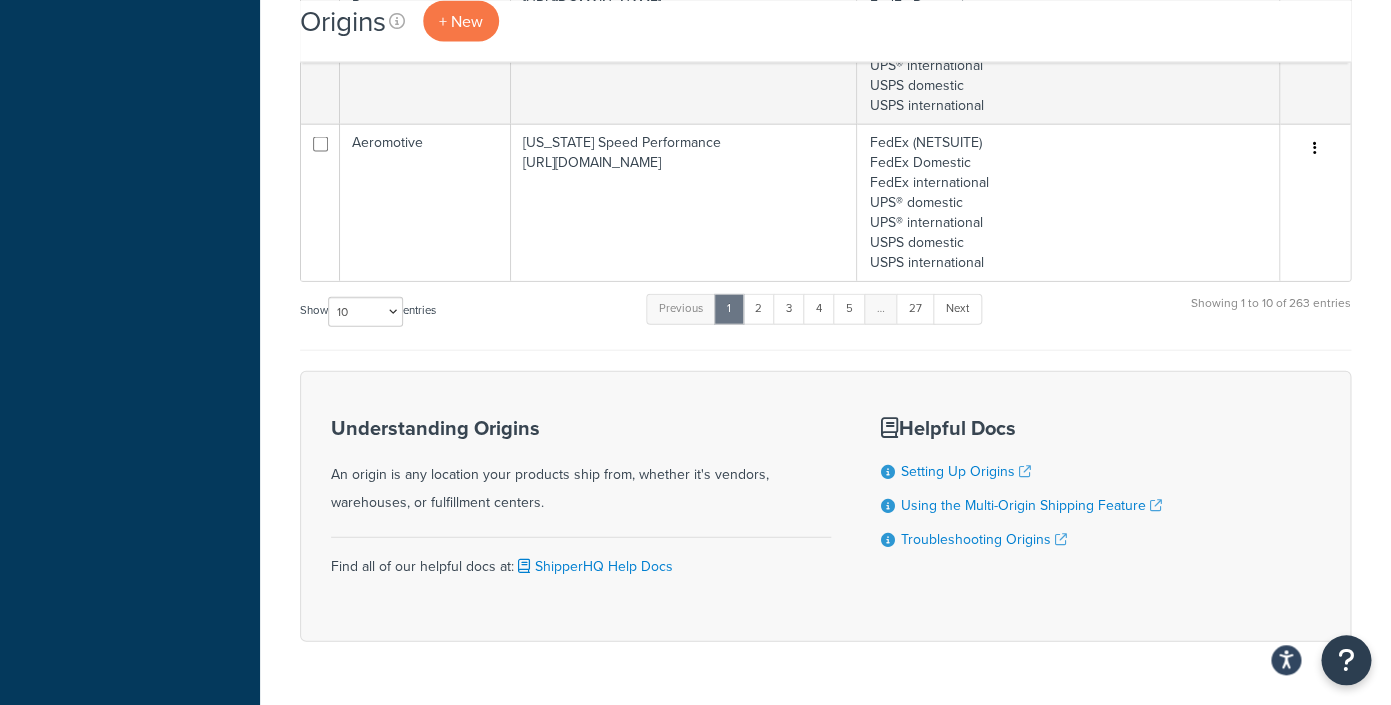 scroll, scrollTop: 1577, scrollLeft: 0, axis: vertical 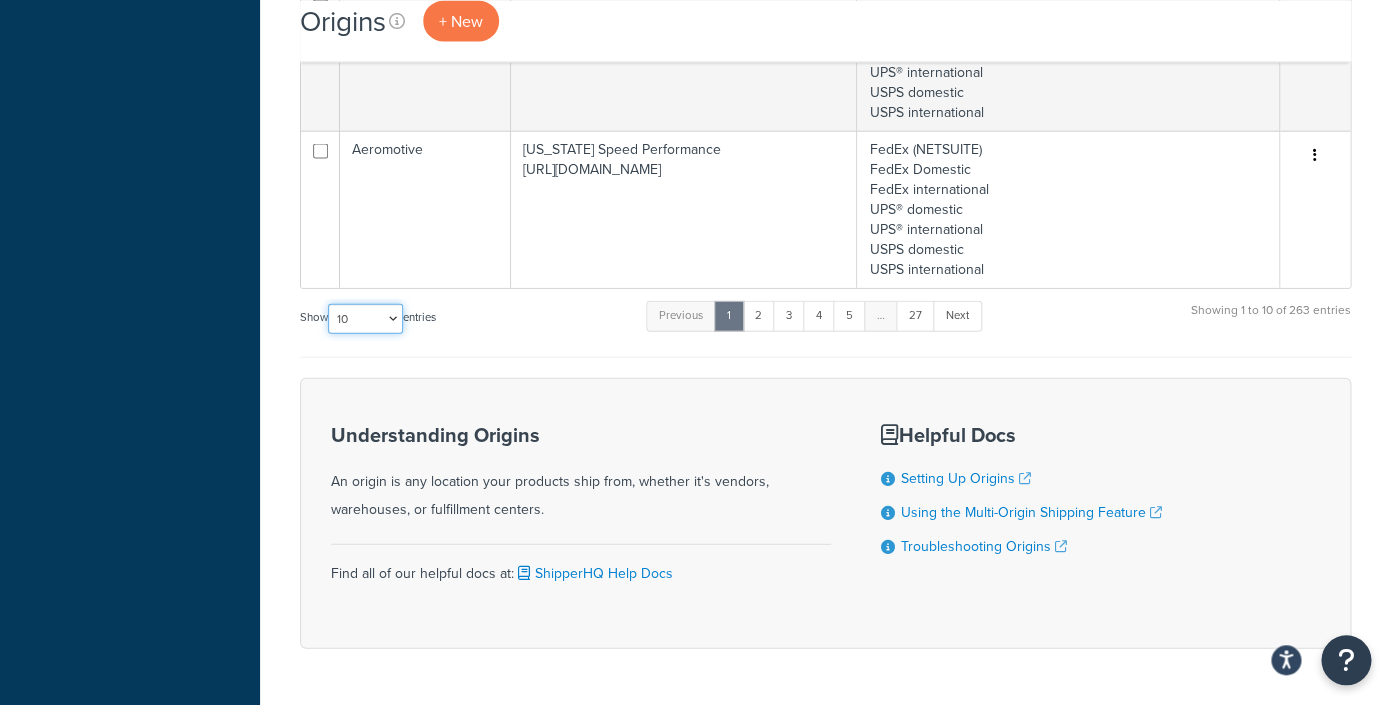 select on "25" 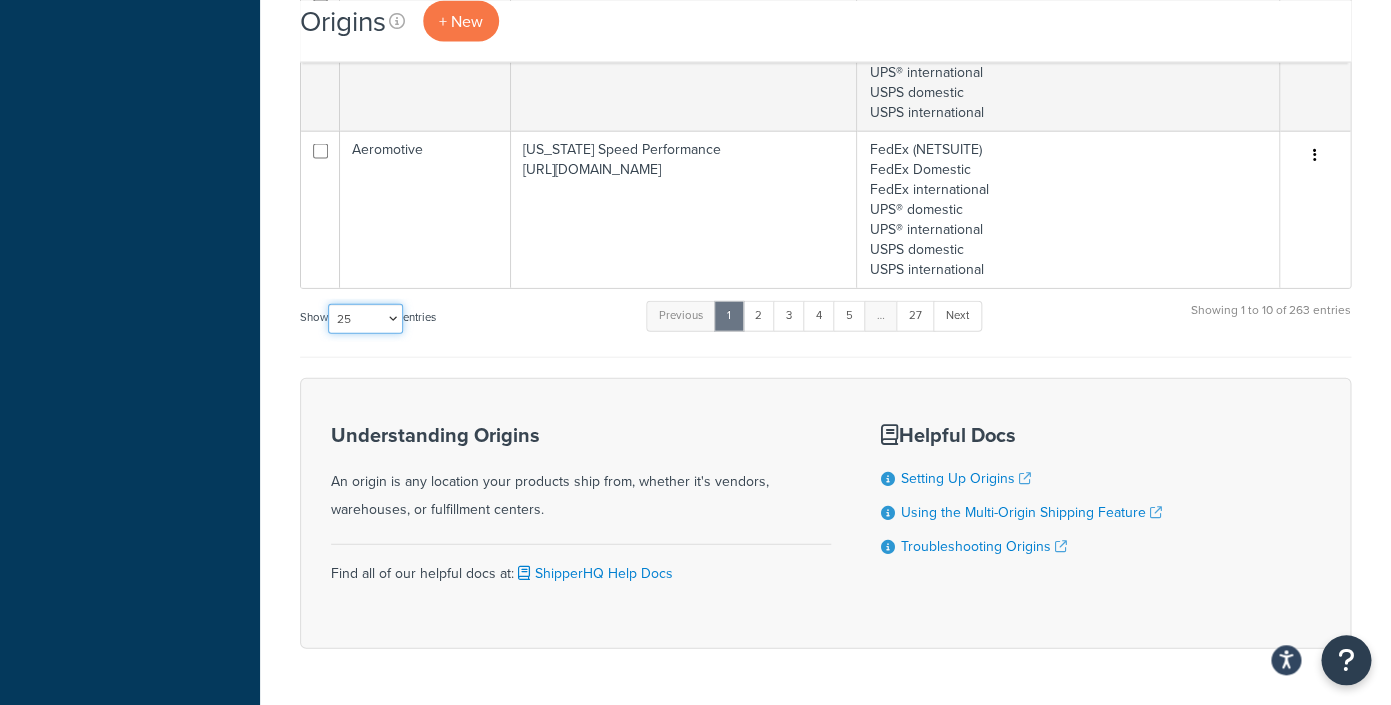 click on "25" at bounding box center [0, 0] 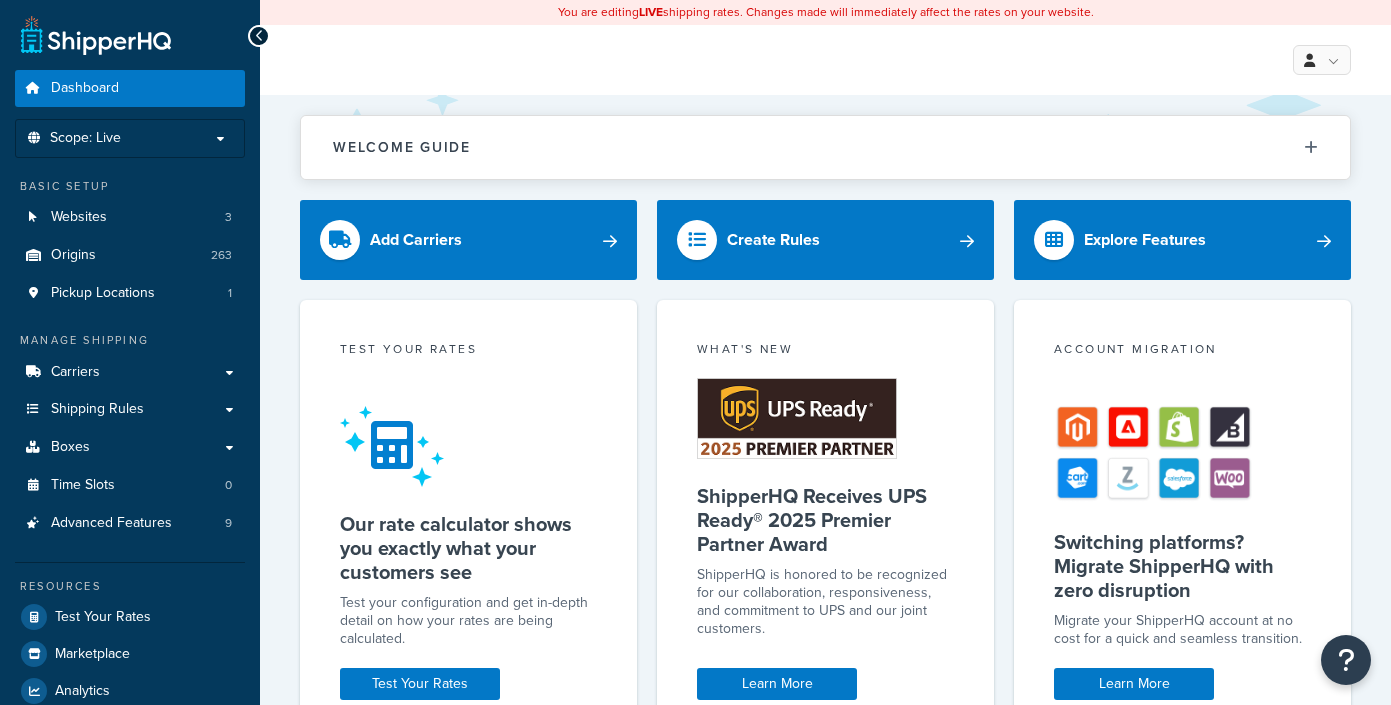 scroll, scrollTop: 0, scrollLeft: 0, axis: both 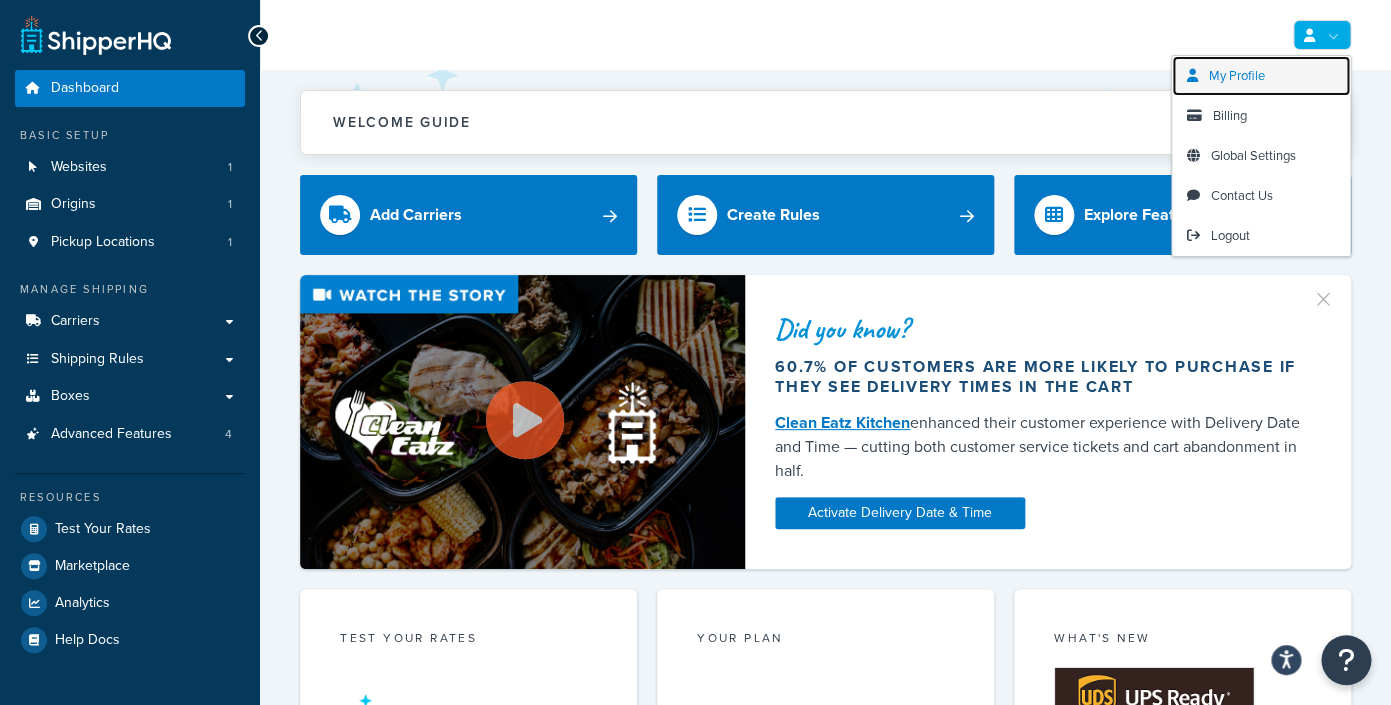 click on "My Profile" at bounding box center [1237, 75] 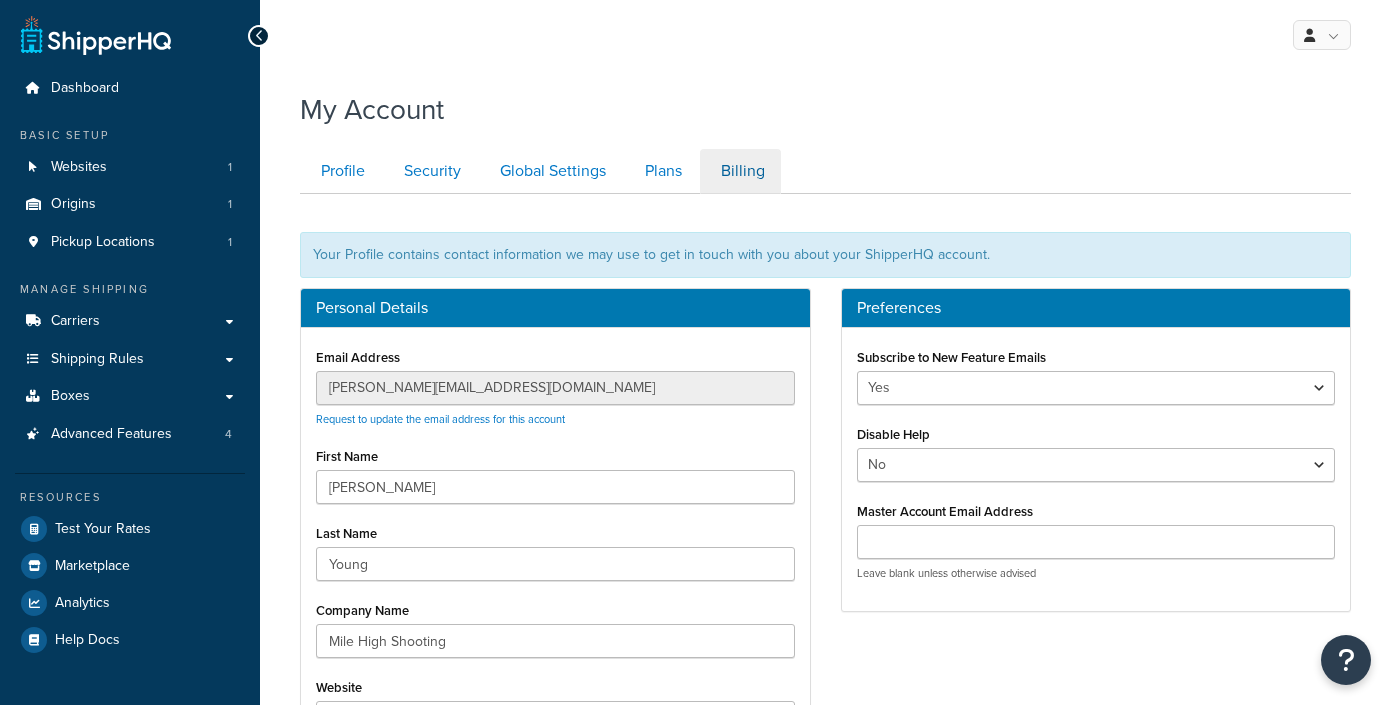 scroll, scrollTop: 0, scrollLeft: 0, axis: both 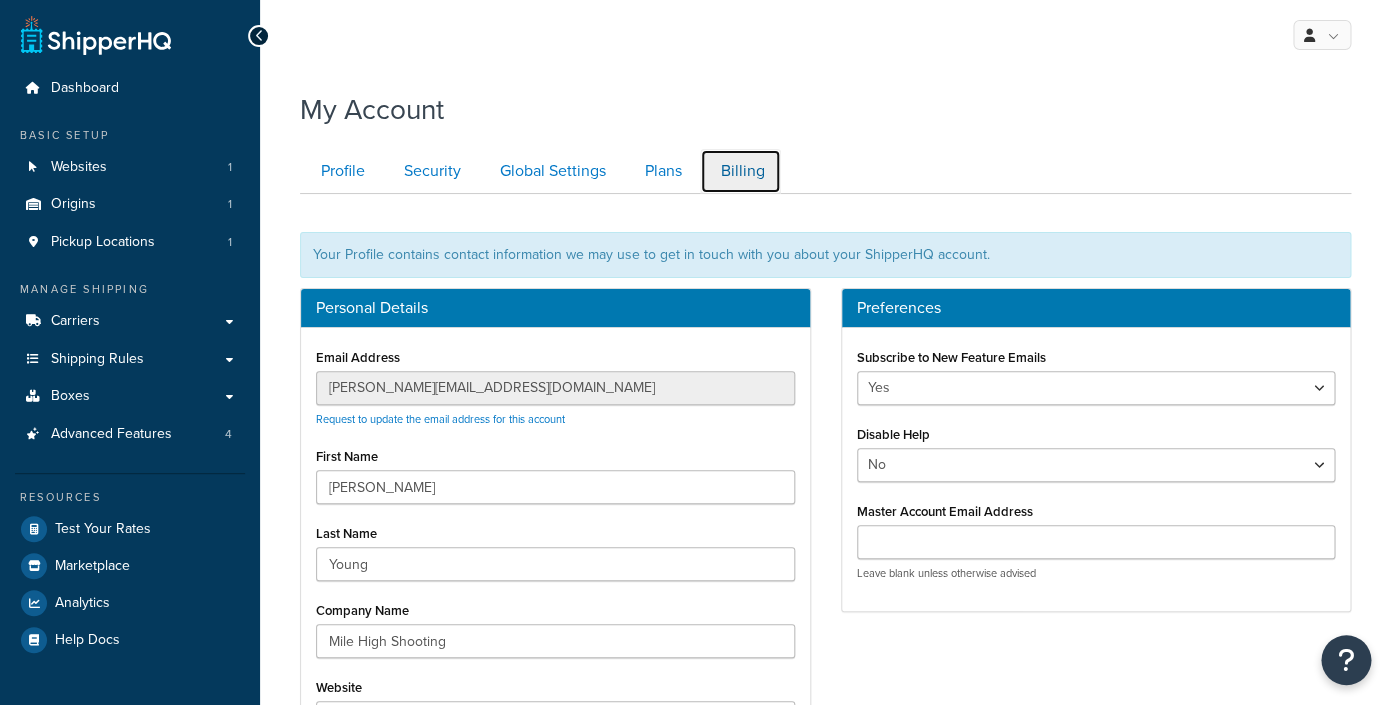 click on "Billing" at bounding box center [740, 171] 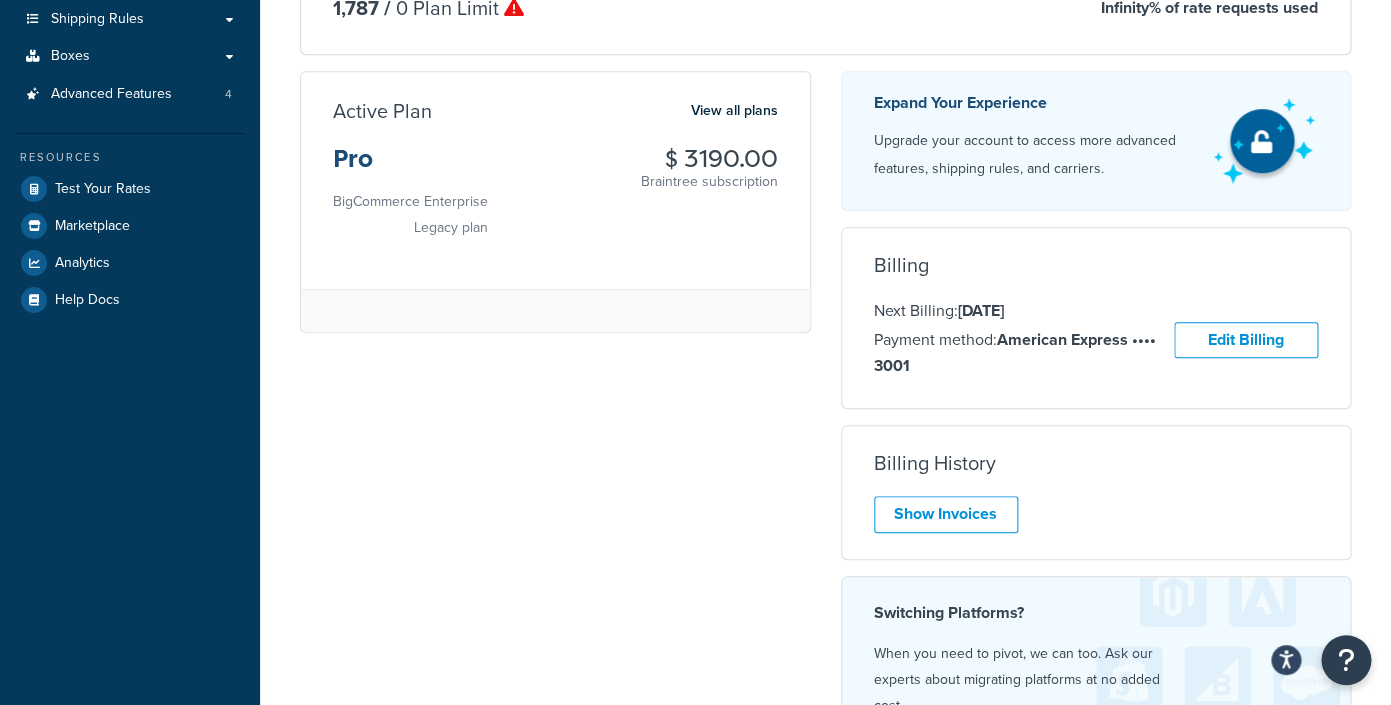 scroll, scrollTop: 240, scrollLeft: 0, axis: vertical 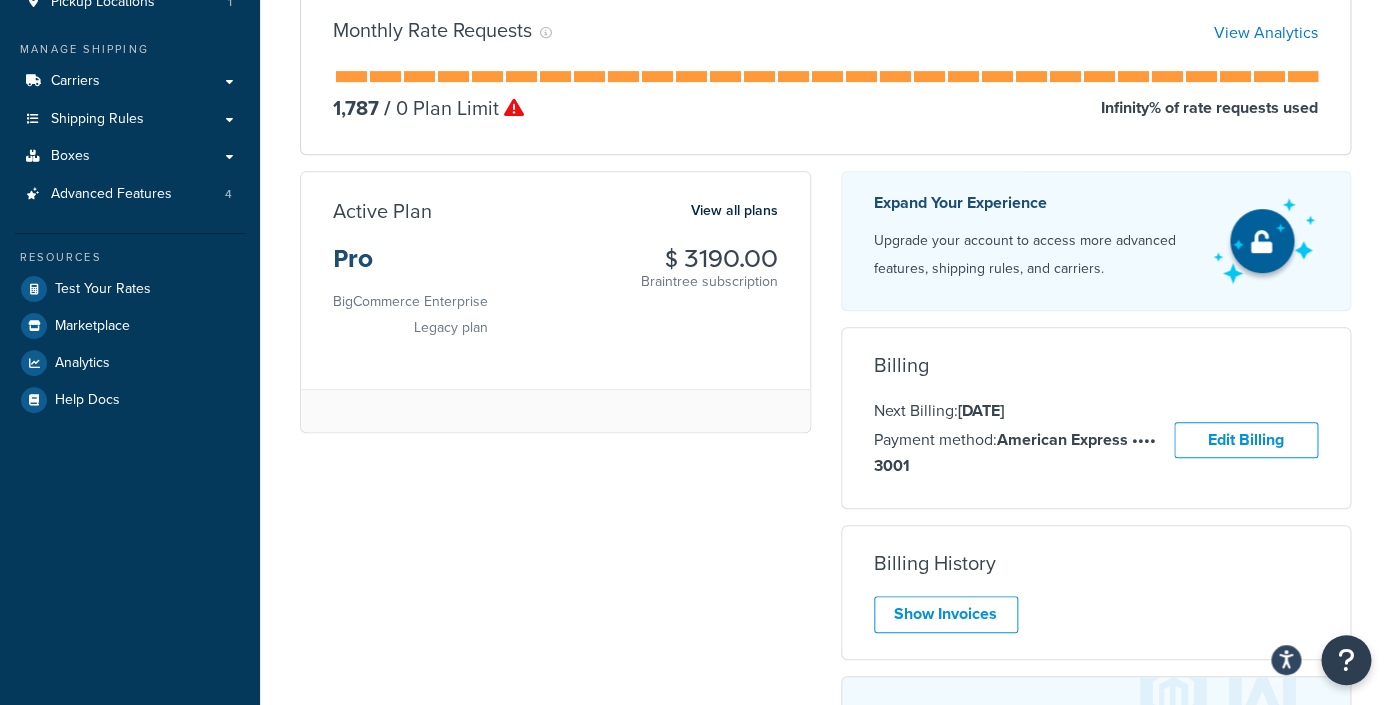 click on "Legacy plan" at bounding box center (451, 327) 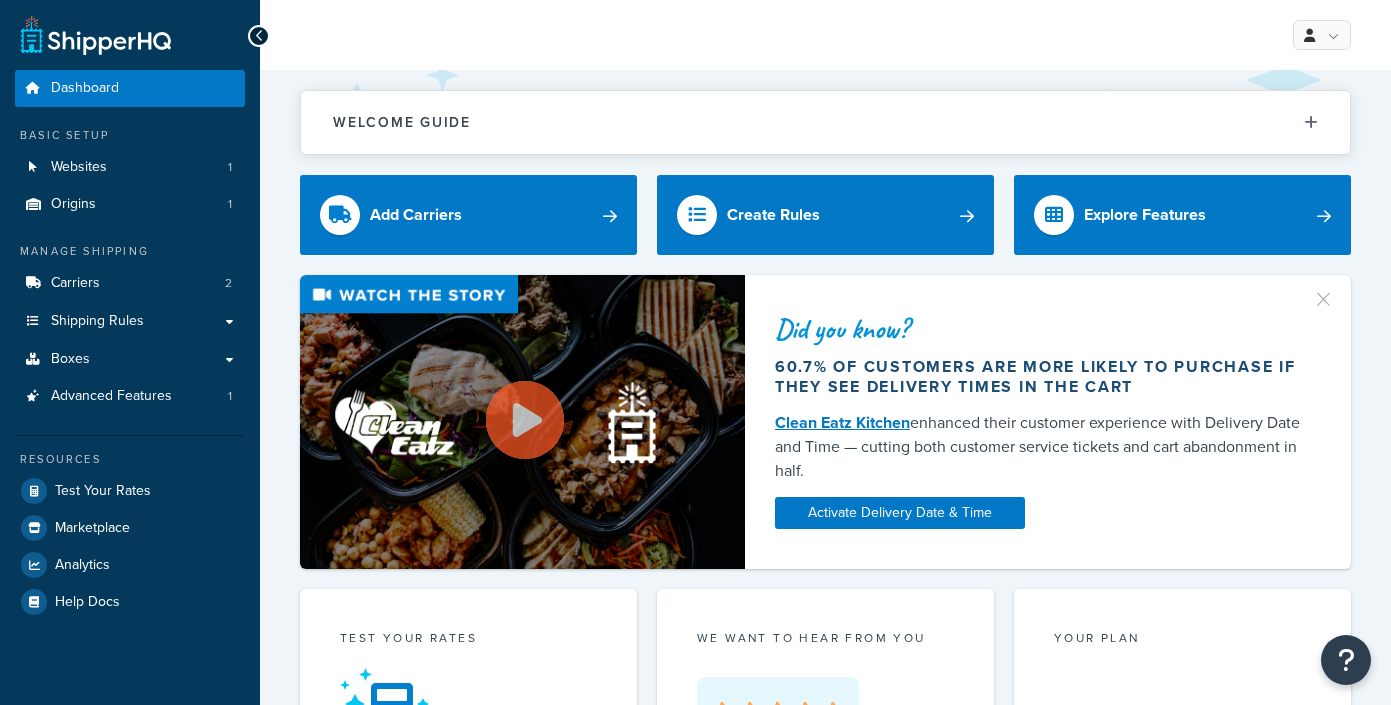 scroll, scrollTop: 0, scrollLeft: 0, axis: both 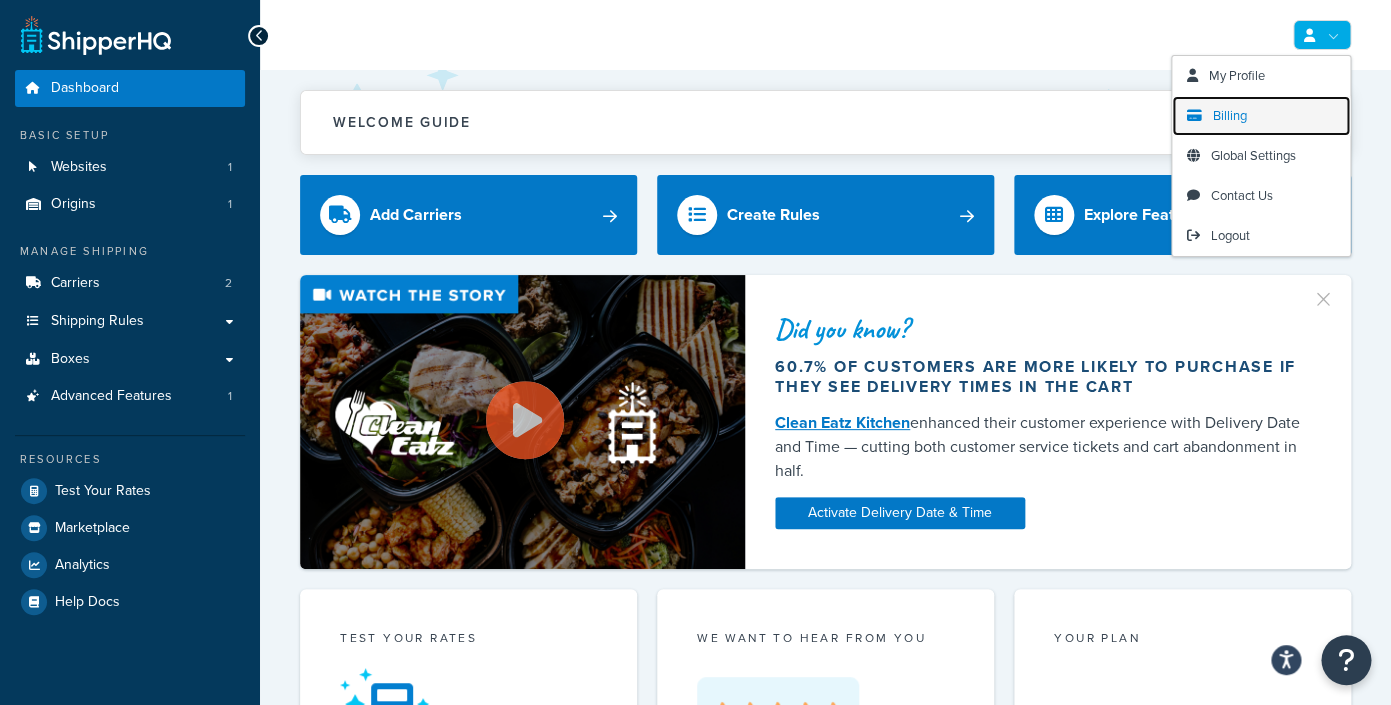 click on "Billing" at bounding box center (1261, 116) 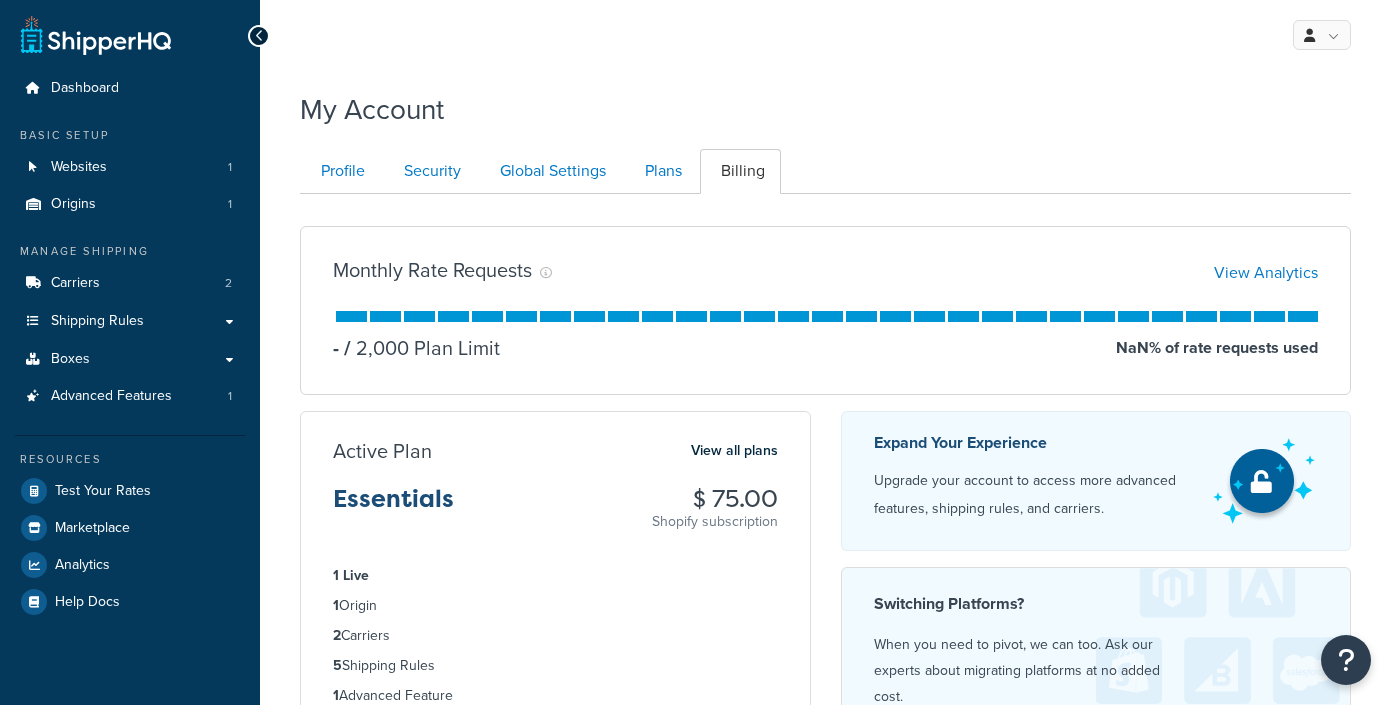 scroll, scrollTop: 0, scrollLeft: 0, axis: both 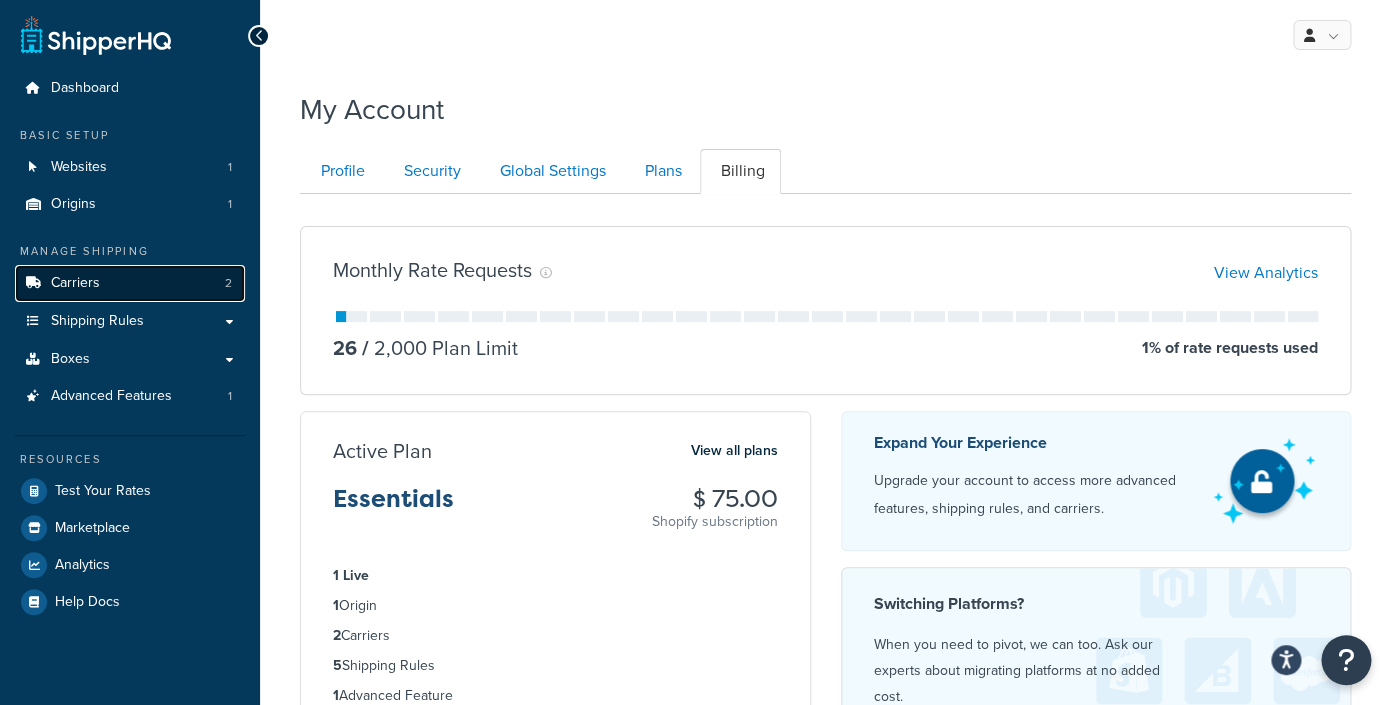 click on "Carriers
2" at bounding box center (130, 283) 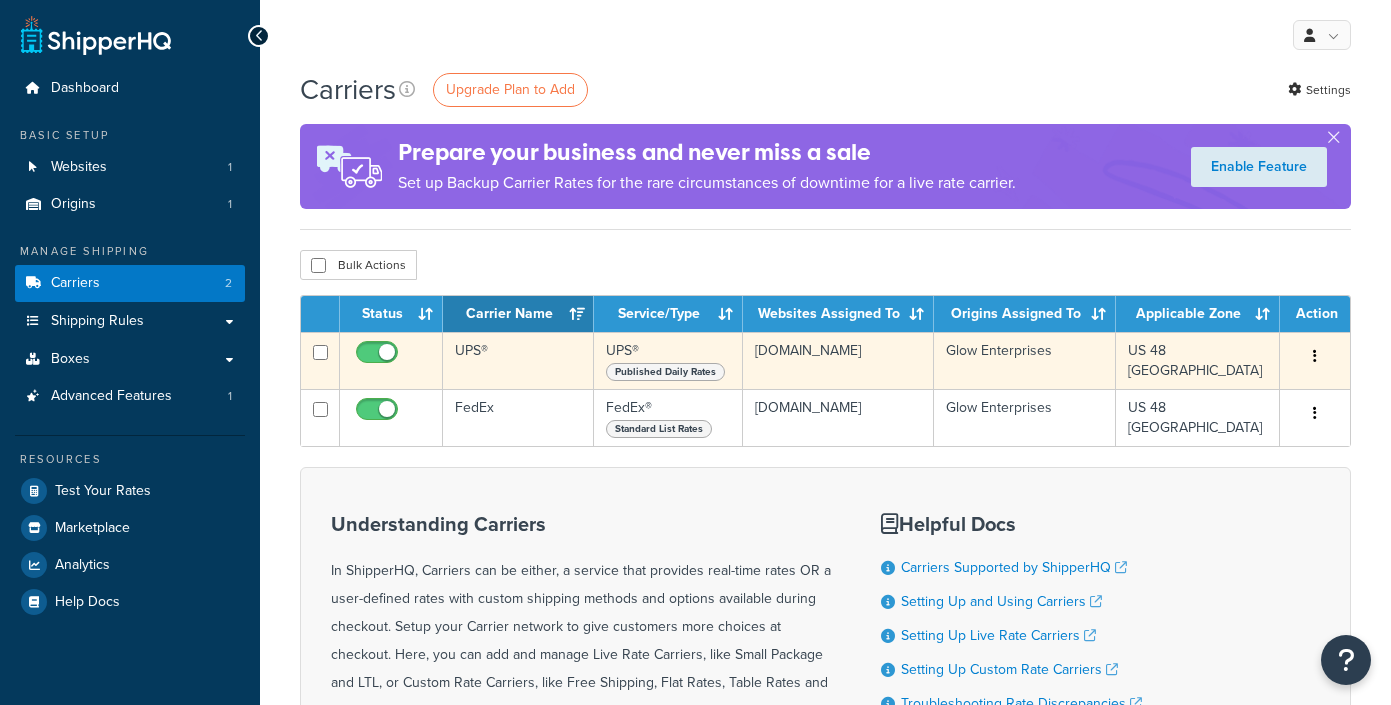 scroll, scrollTop: 0, scrollLeft: 0, axis: both 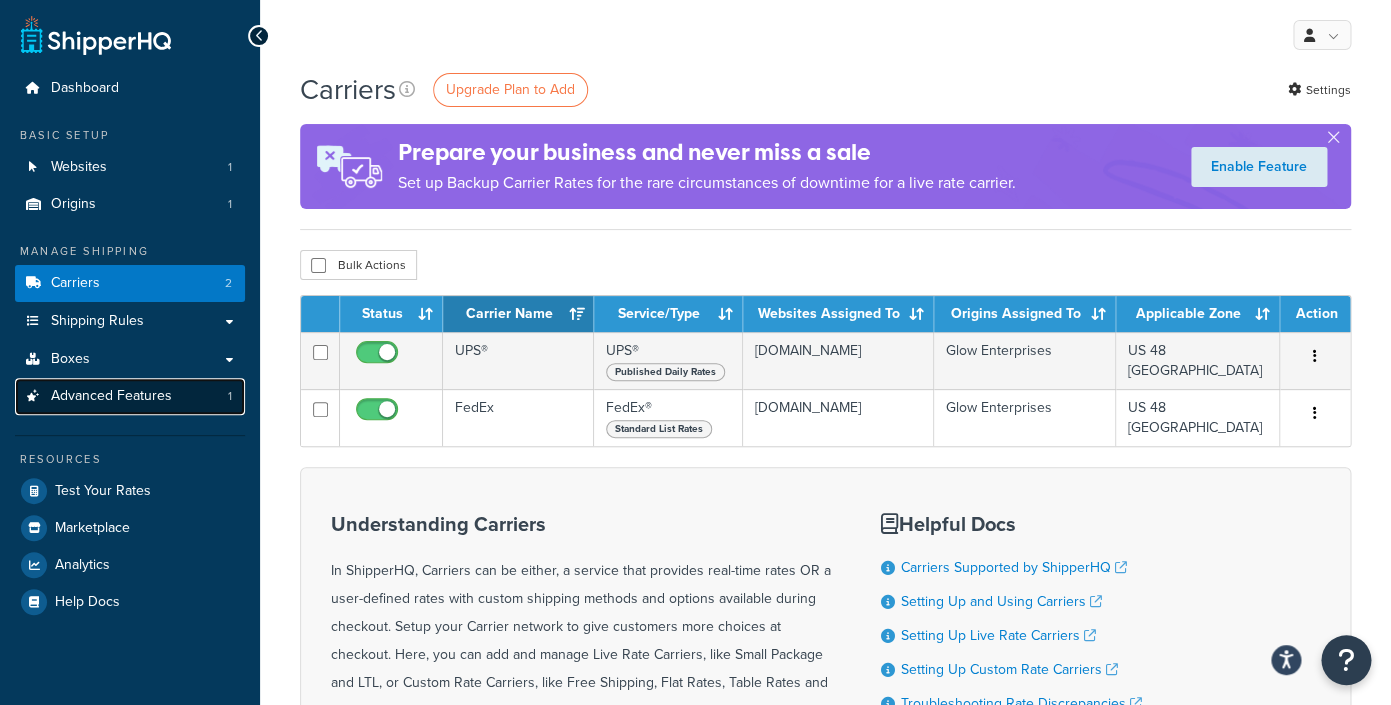 click on "Advanced Features
1" at bounding box center (130, 396) 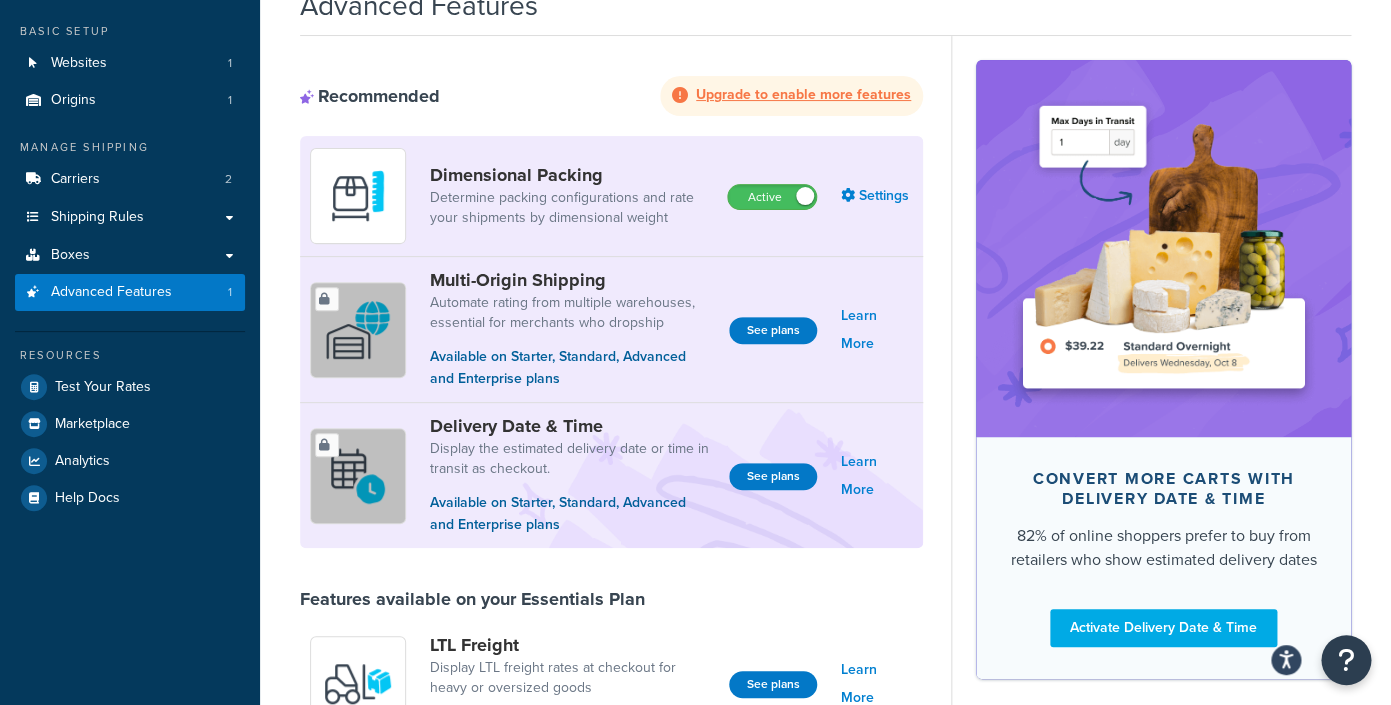 scroll, scrollTop: 0, scrollLeft: 0, axis: both 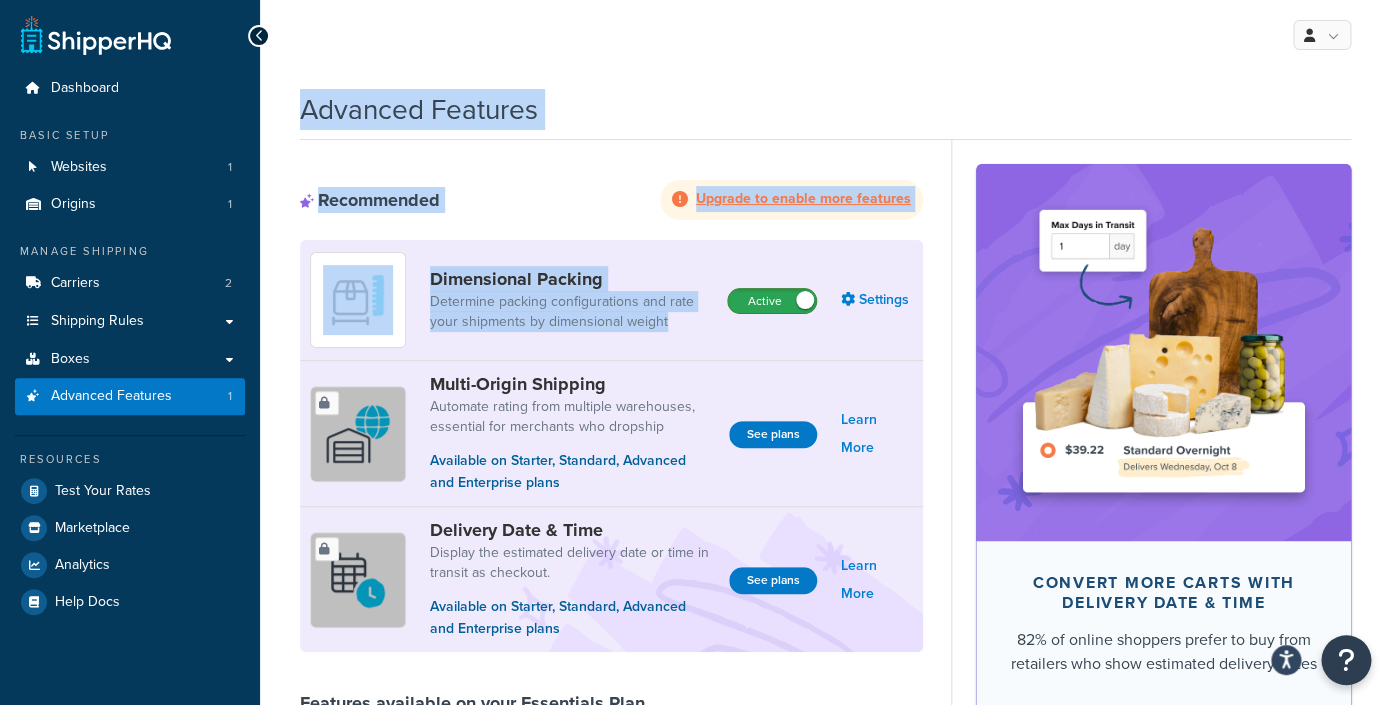 drag, startPoint x: 298, startPoint y: 108, endPoint x: 762, endPoint y: 290, distance: 498.41748 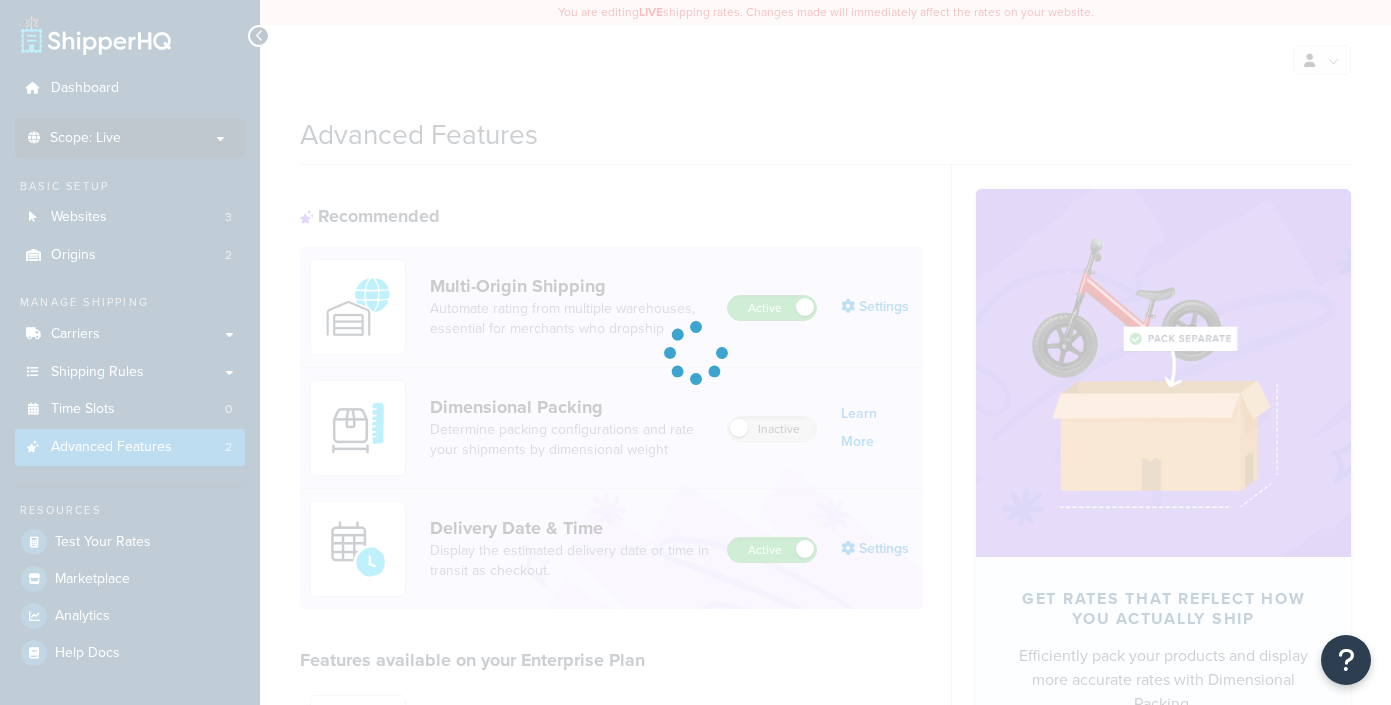 scroll, scrollTop: 0, scrollLeft: 0, axis: both 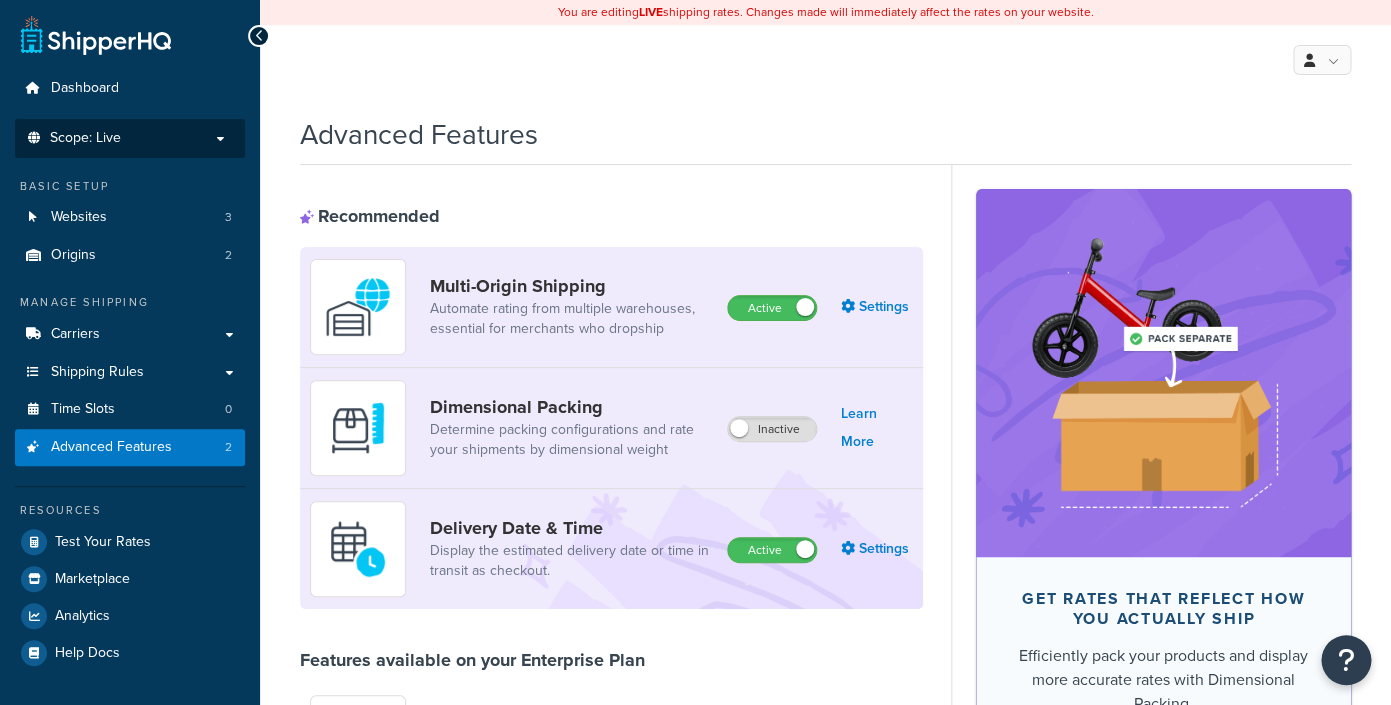 click on "Scope:   Live" at bounding box center (130, 138) 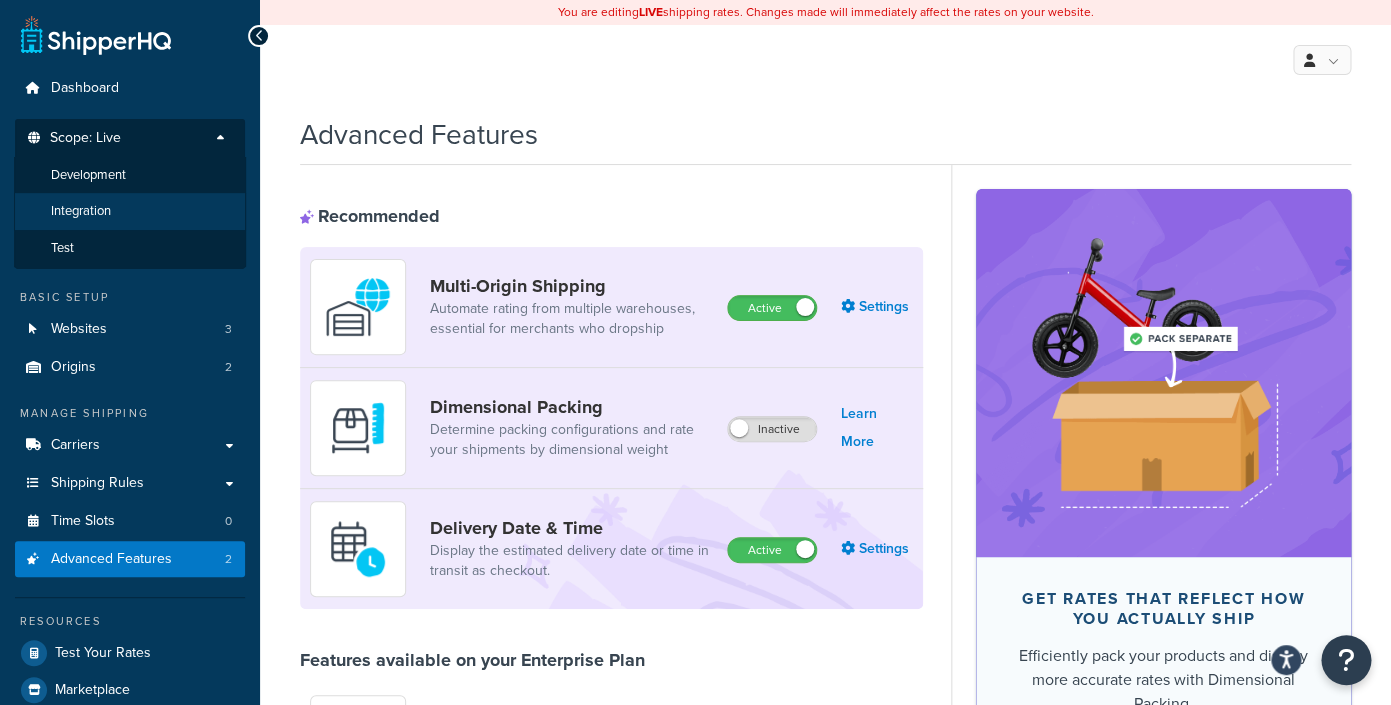 click on "Integration" at bounding box center [130, 211] 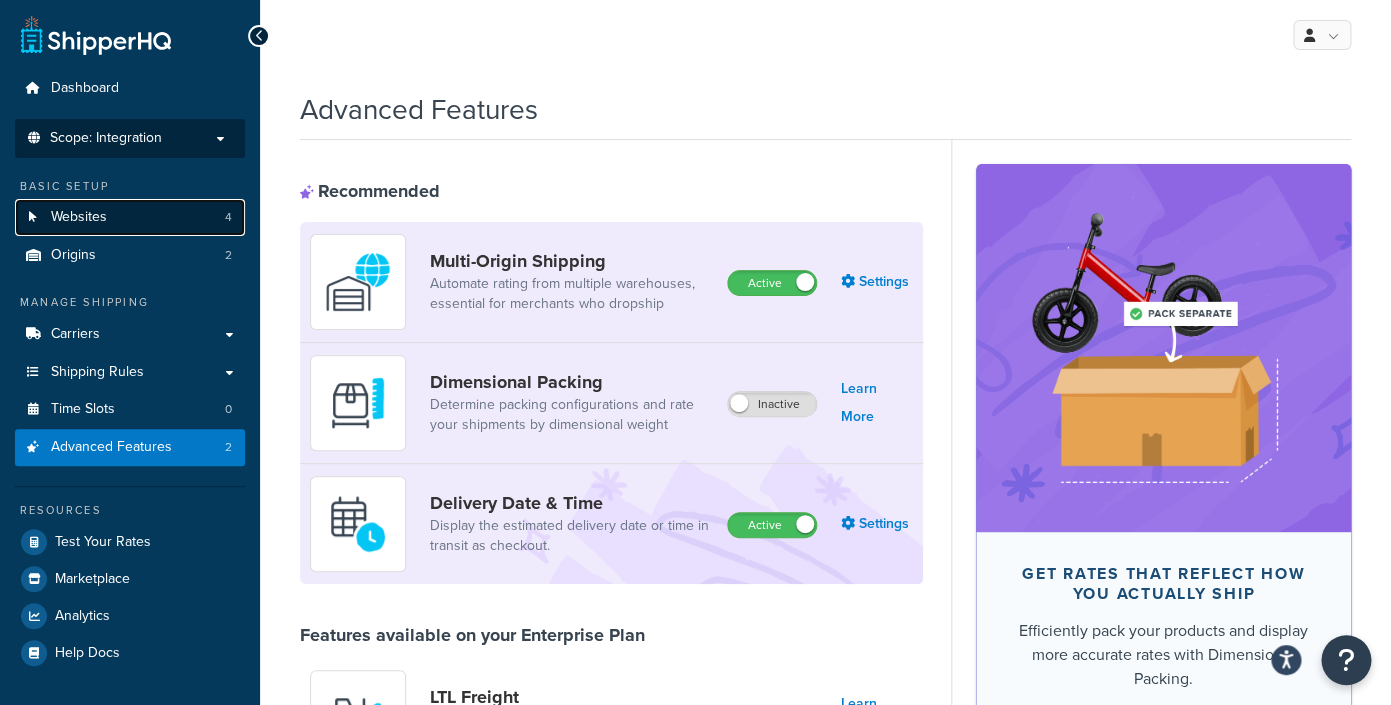 click on "Websites 4" at bounding box center (130, 217) 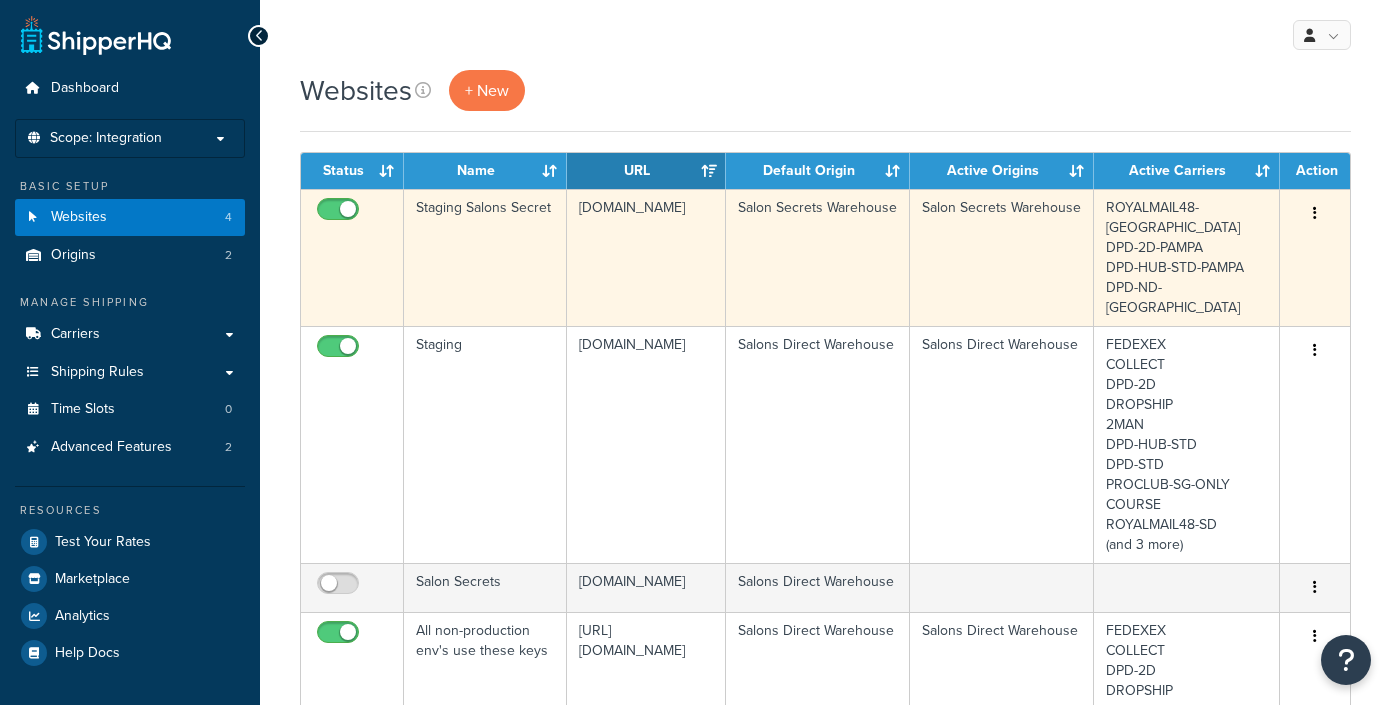 scroll, scrollTop: 0, scrollLeft: 0, axis: both 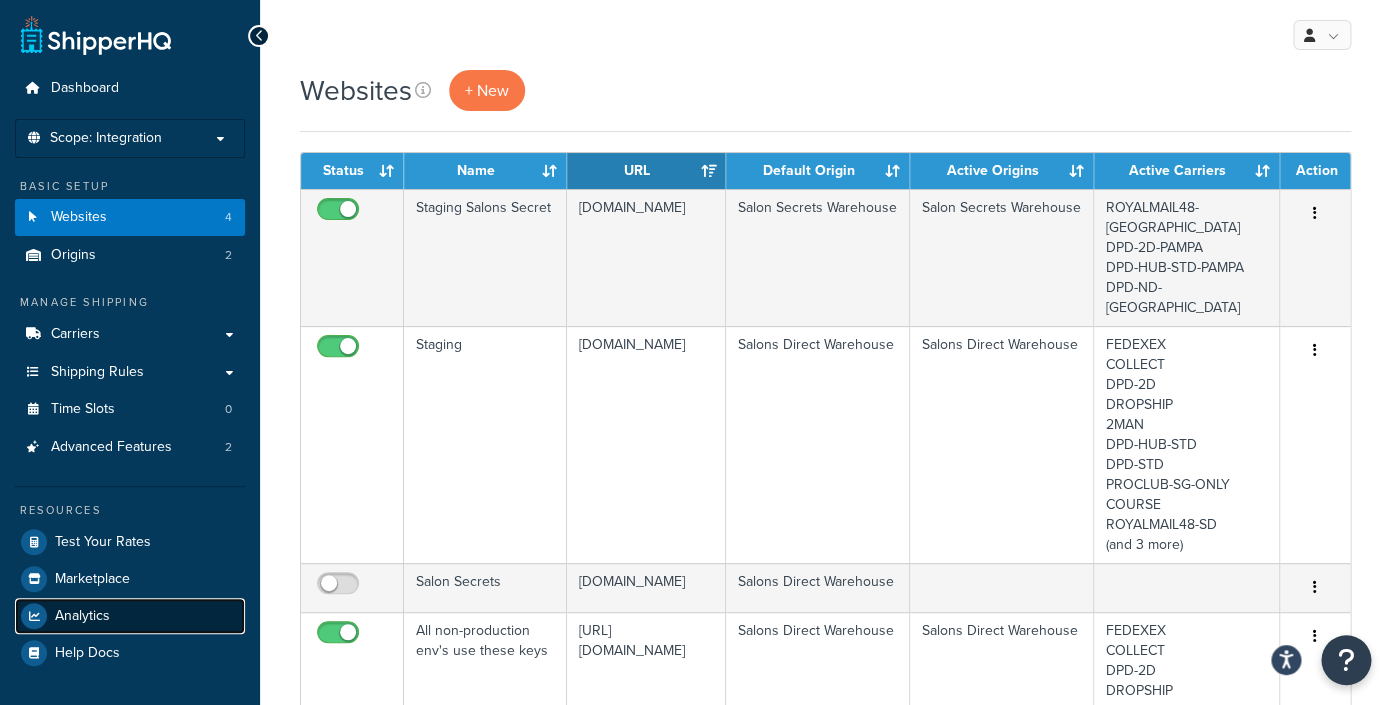 click on "Analytics" at bounding box center (82, 616) 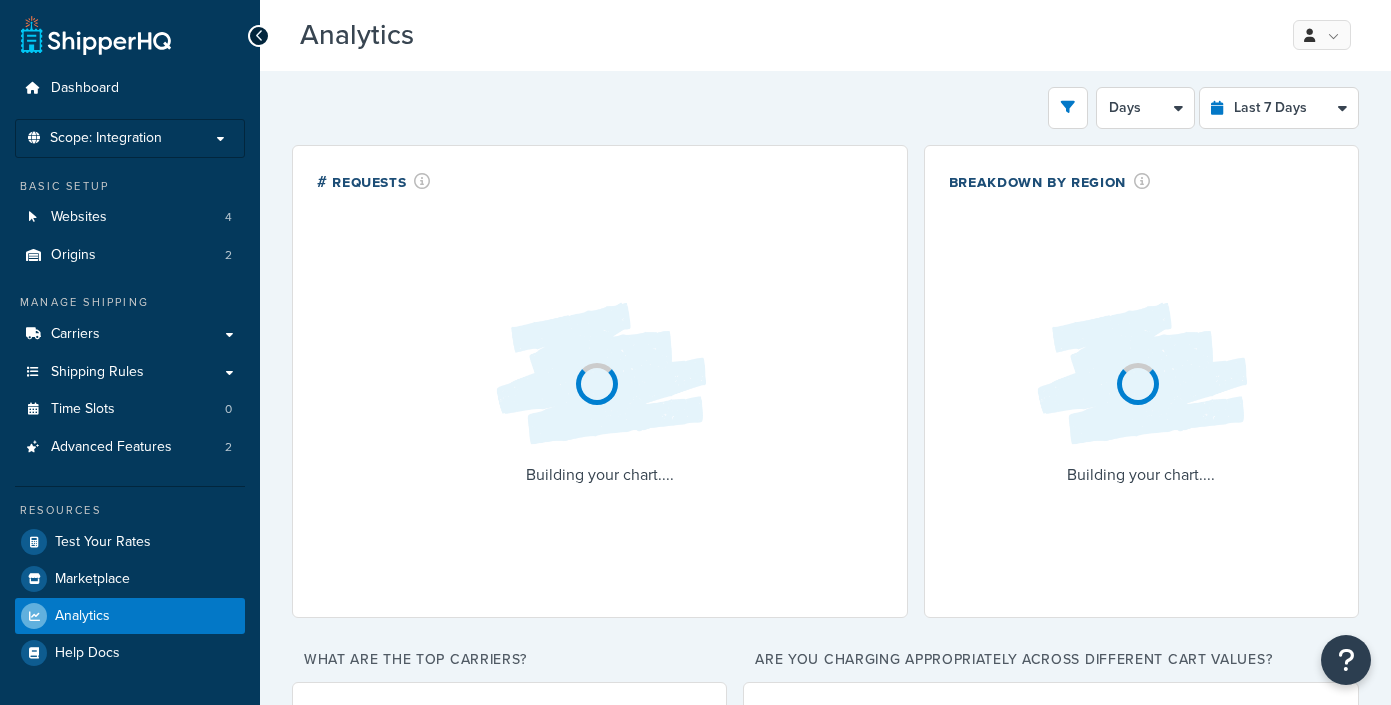 scroll, scrollTop: 0, scrollLeft: 0, axis: both 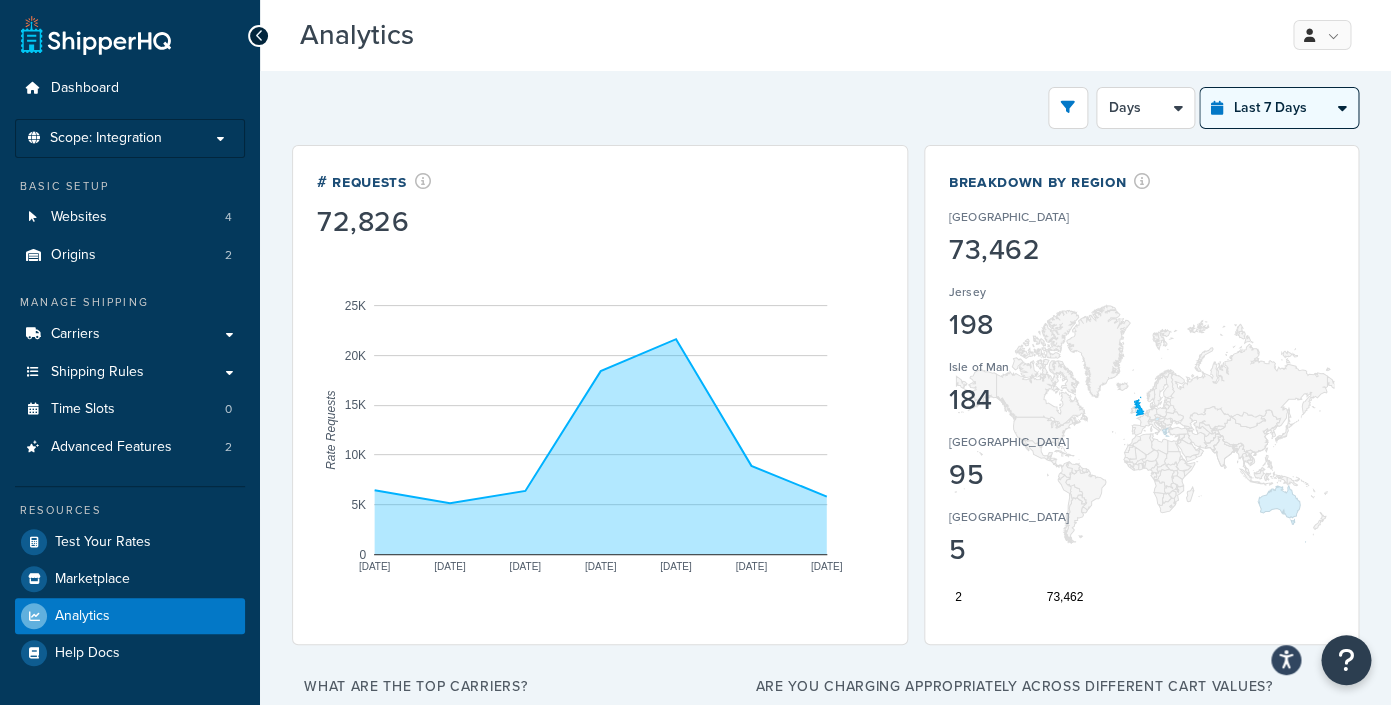 select on "last_year" 